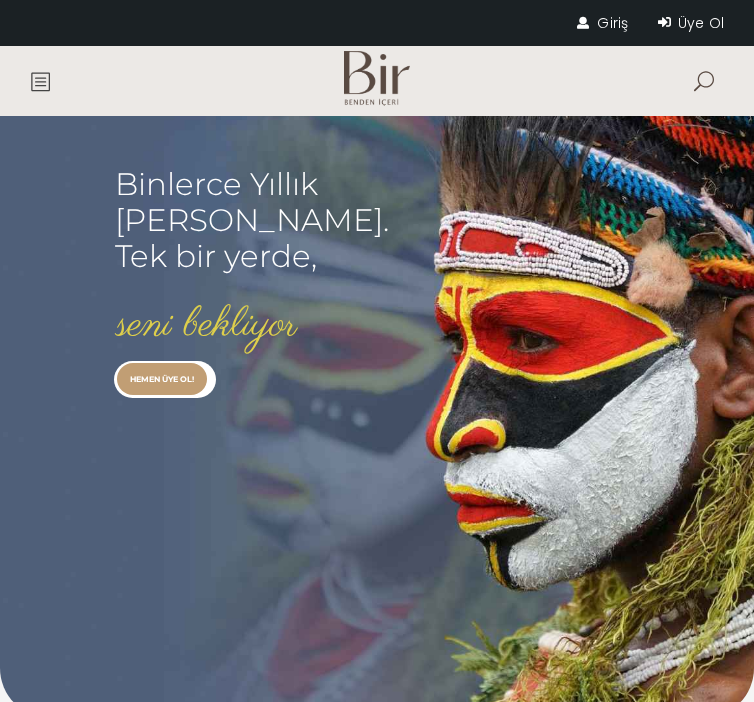 scroll, scrollTop: 0, scrollLeft: 0, axis: both 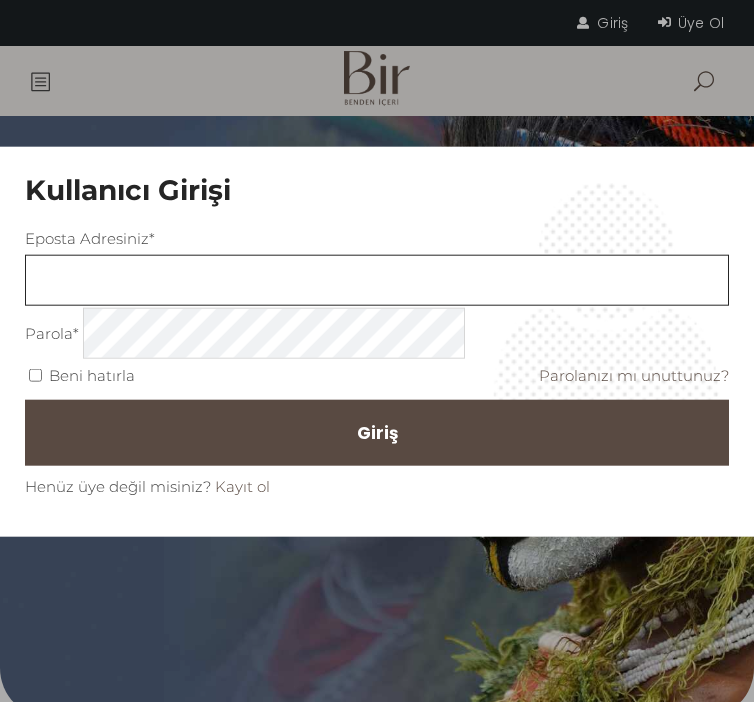click at bounding box center (377, 279) 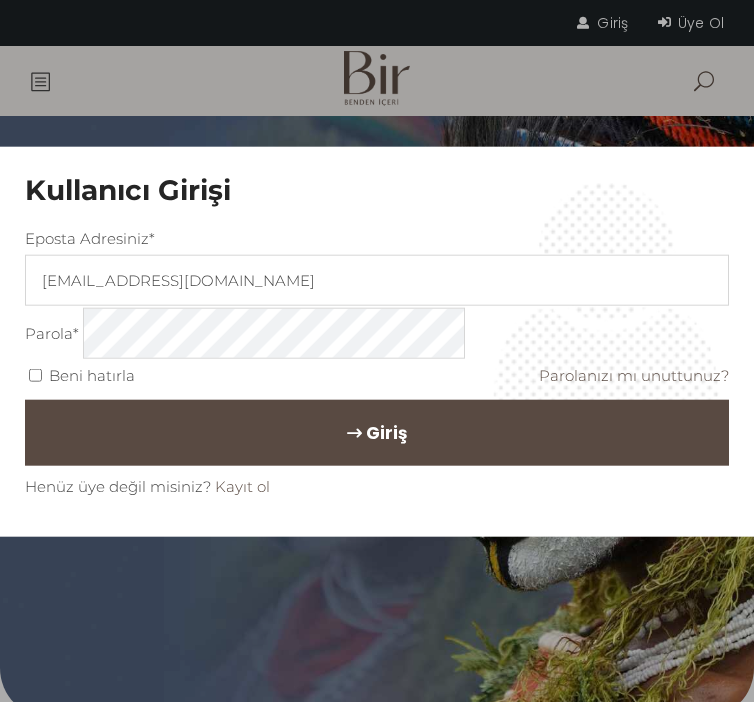 click on "Giriş" at bounding box center (377, 433) 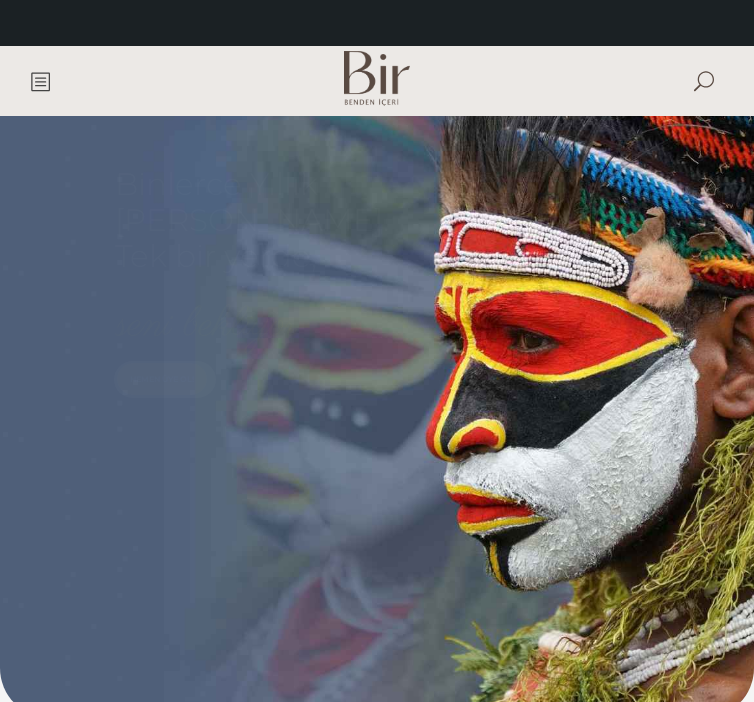 scroll, scrollTop: 0, scrollLeft: 0, axis: both 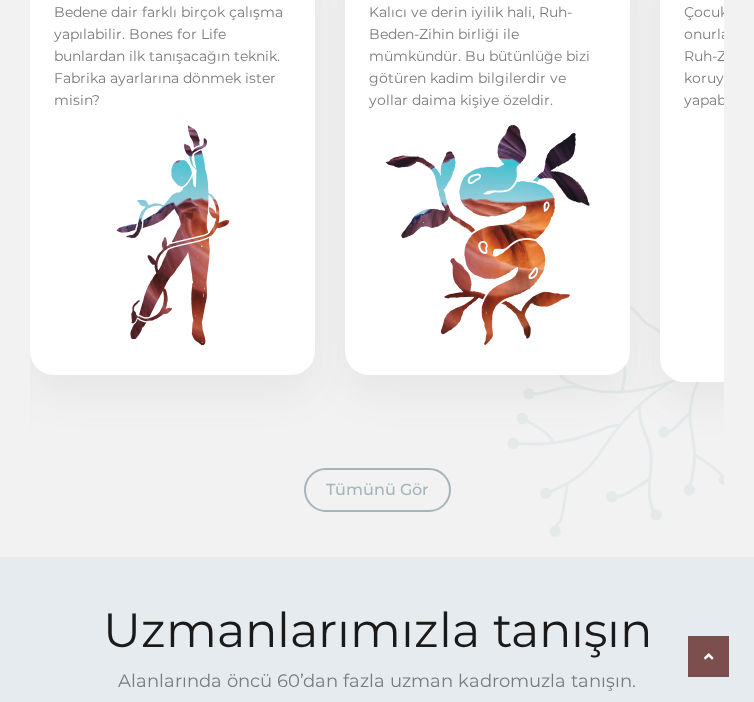 click on "Tümünü Gör" at bounding box center [377, 489] 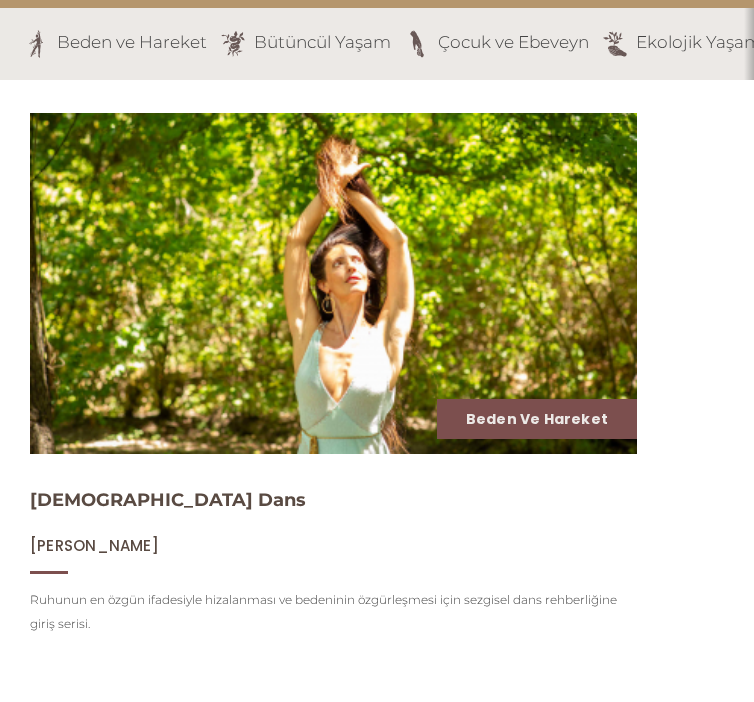 scroll, scrollTop: 290, scrollLeft: 0, axis: vertical 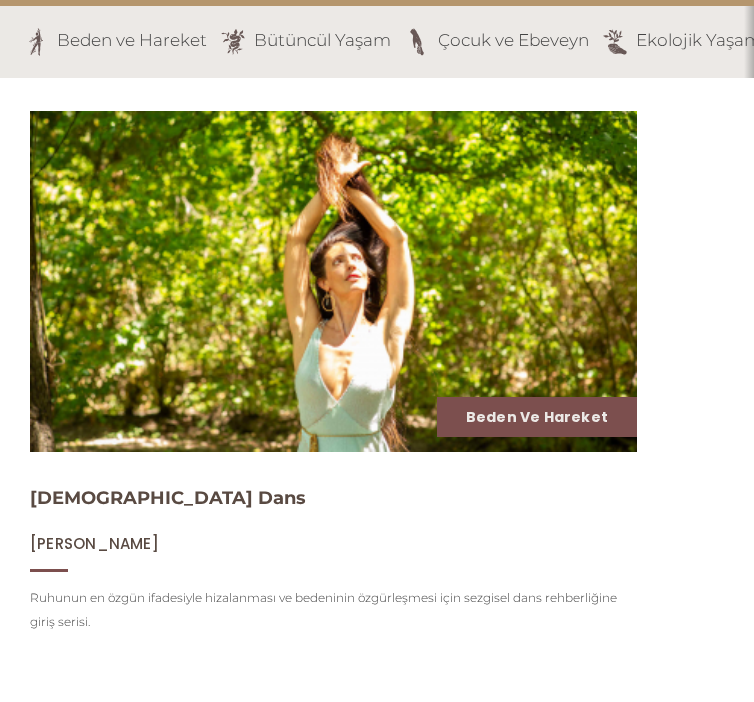 click on "Tantra" at bounding box center (2315, 40) 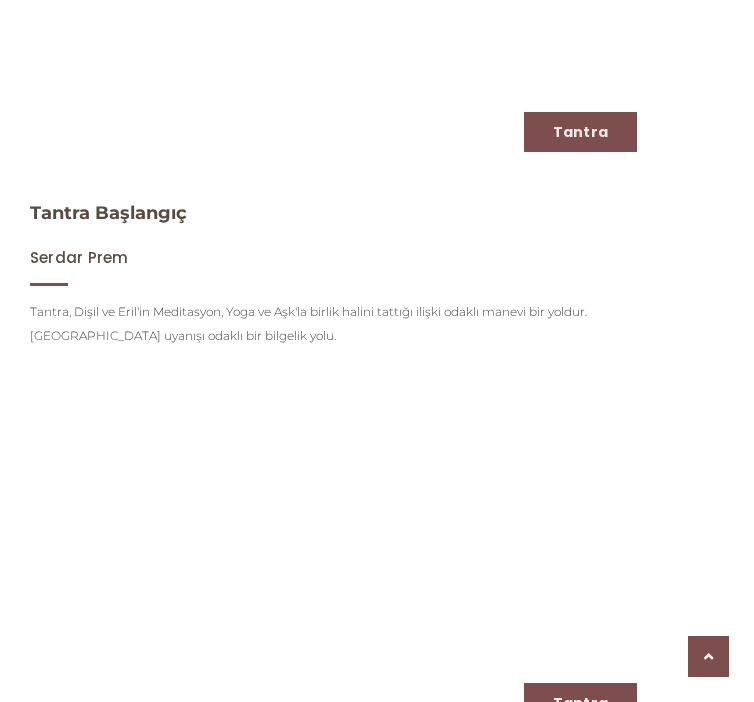 scroll, scrollTop: 1149, scrollLeft: 0, axis: vertical 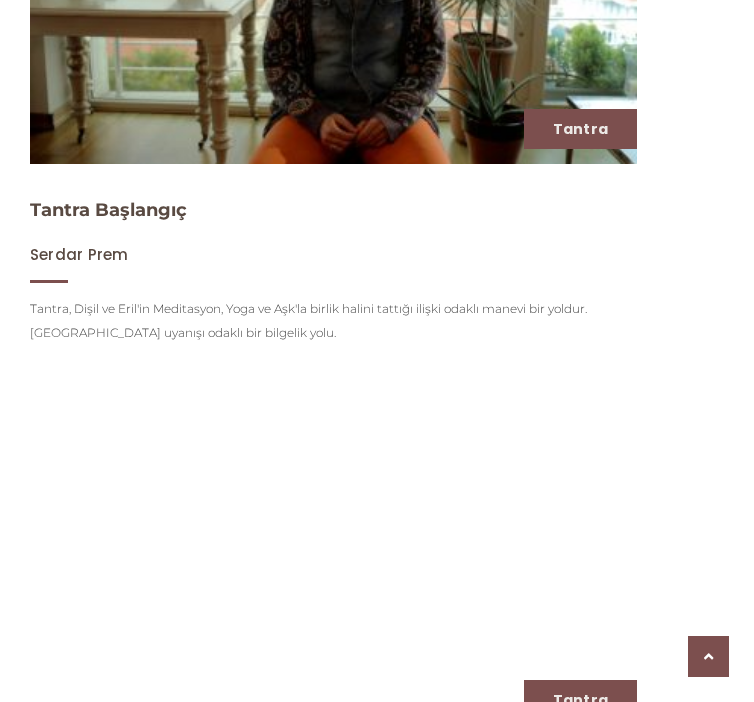 click on "Tantra – Bilinçli İlişki" at bounding box center (124, -361) 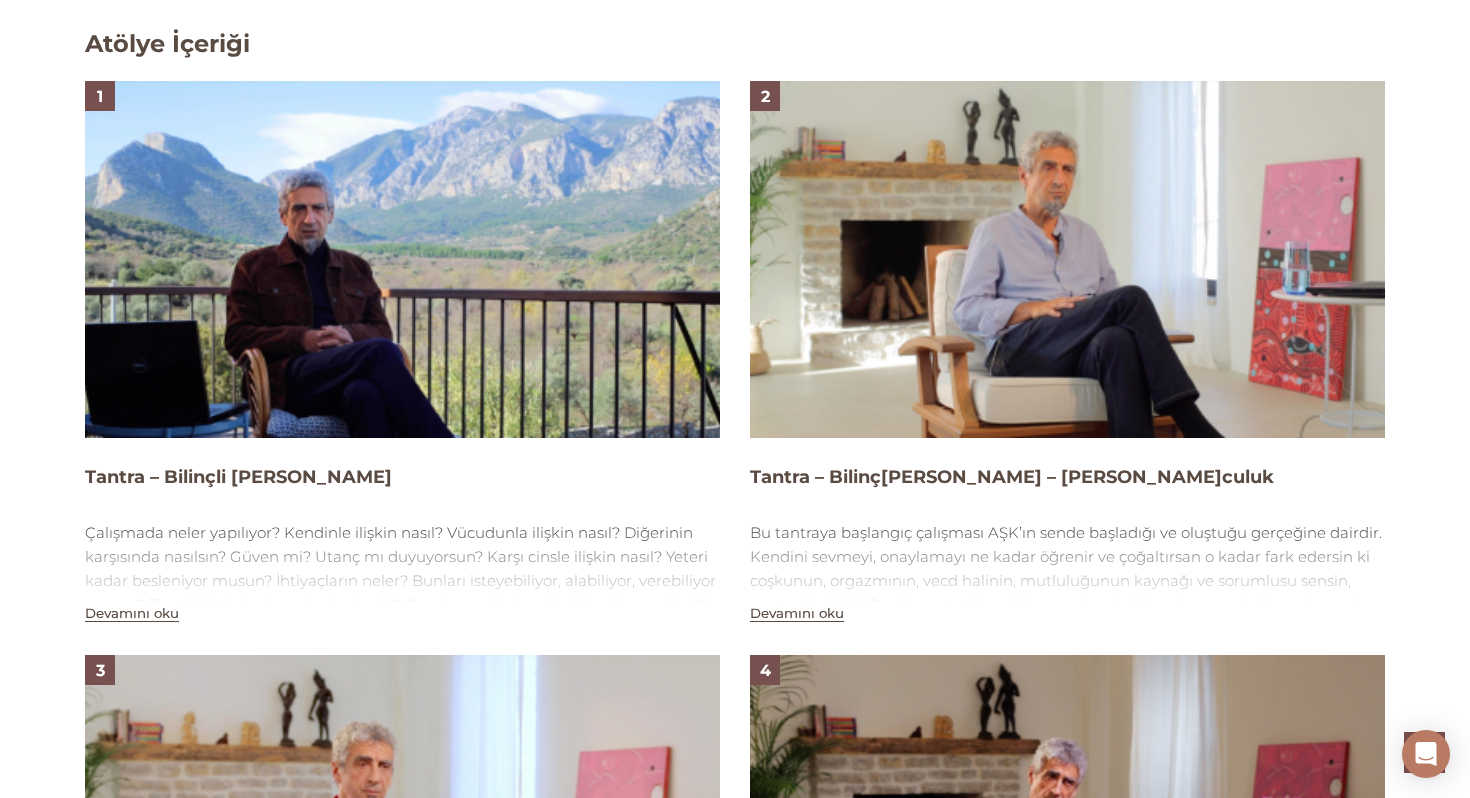 scroll, scrollTop: 1451, scrollLeft: 0, axis: vertical 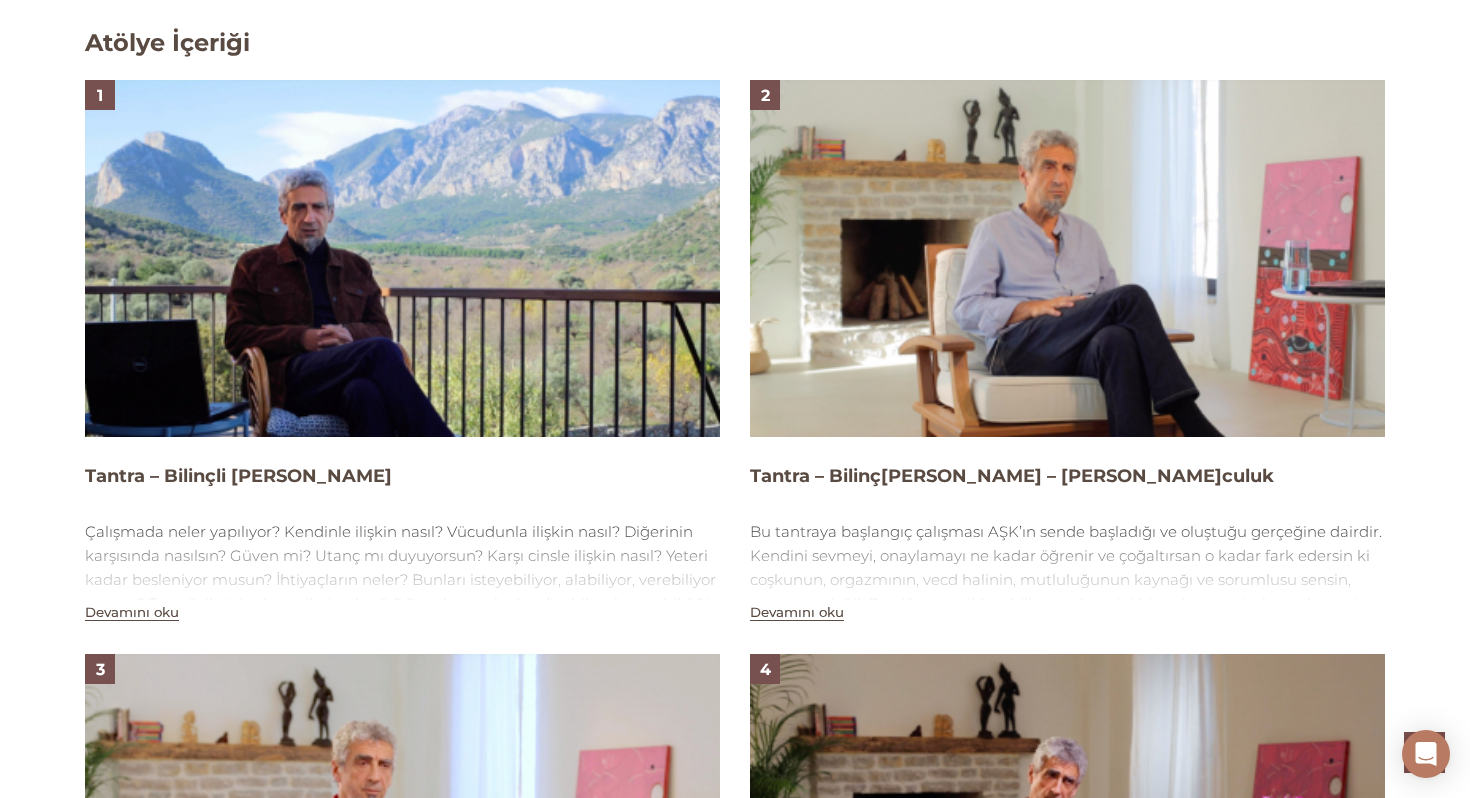 click at bounding box center [402, 258] 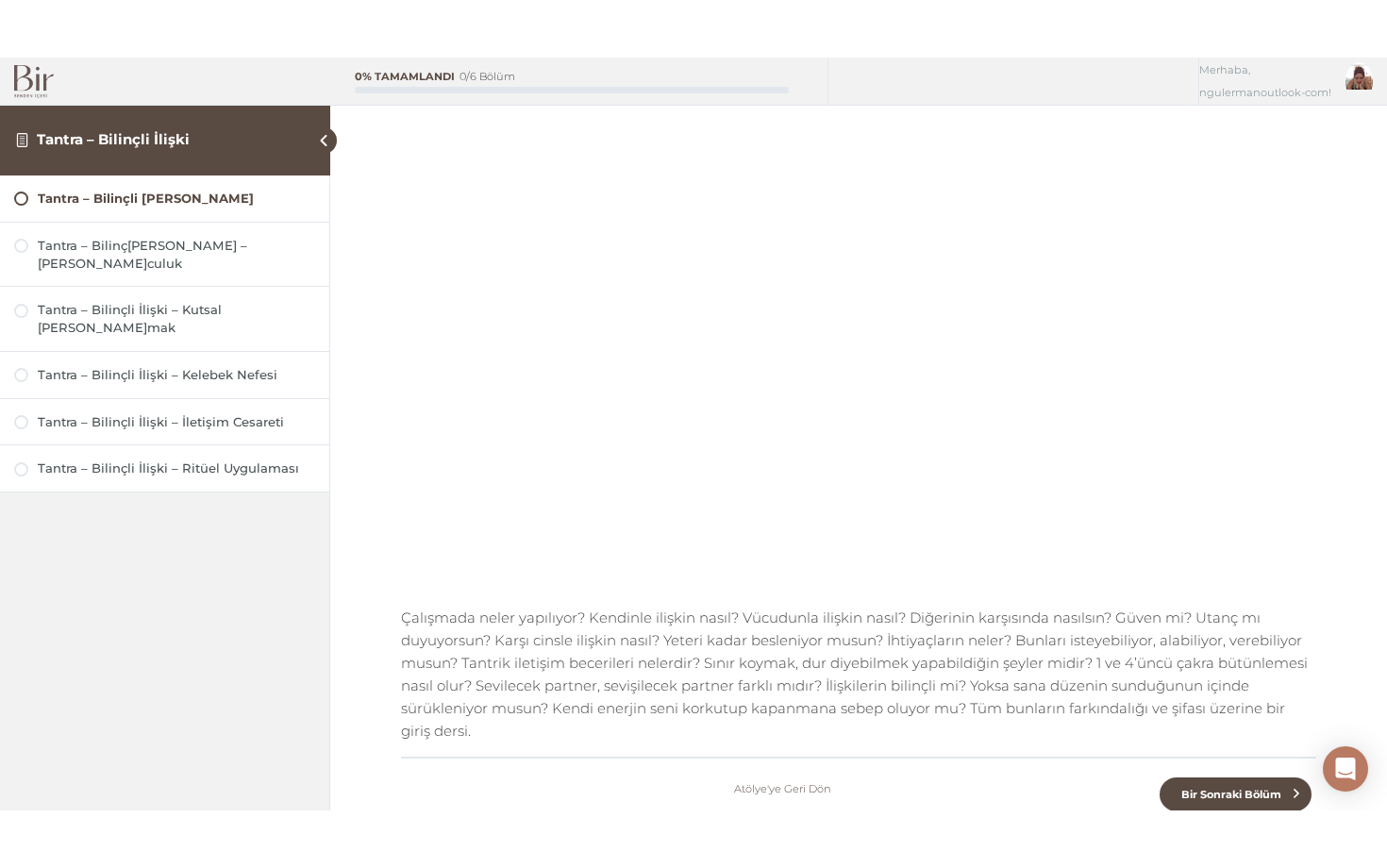 scroll, scrollTop: 0, scrollLeft: 0, axis: both 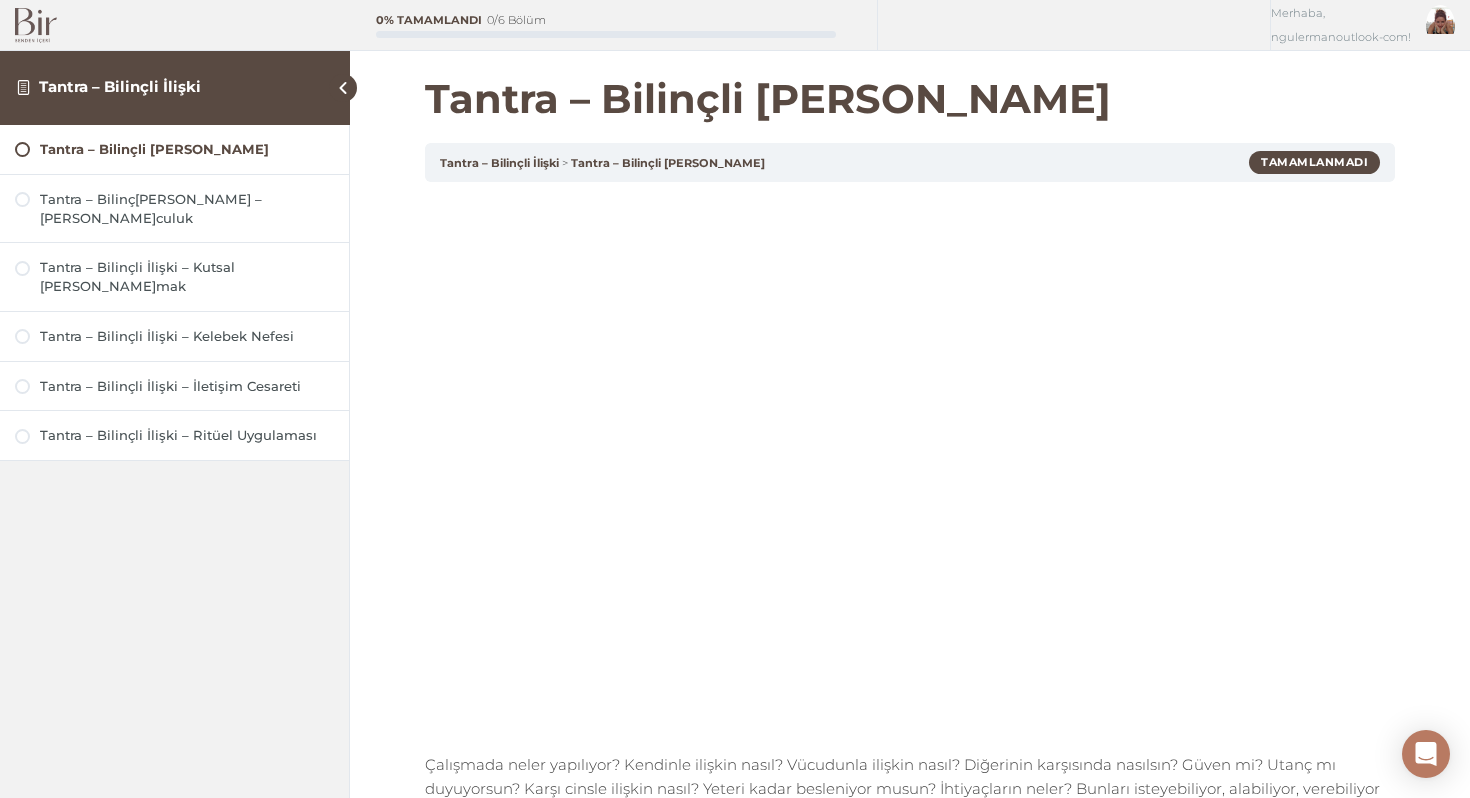 click on "Tantra – Bilinçli [PERSON_NAME]" at bounding box center [910, 99] 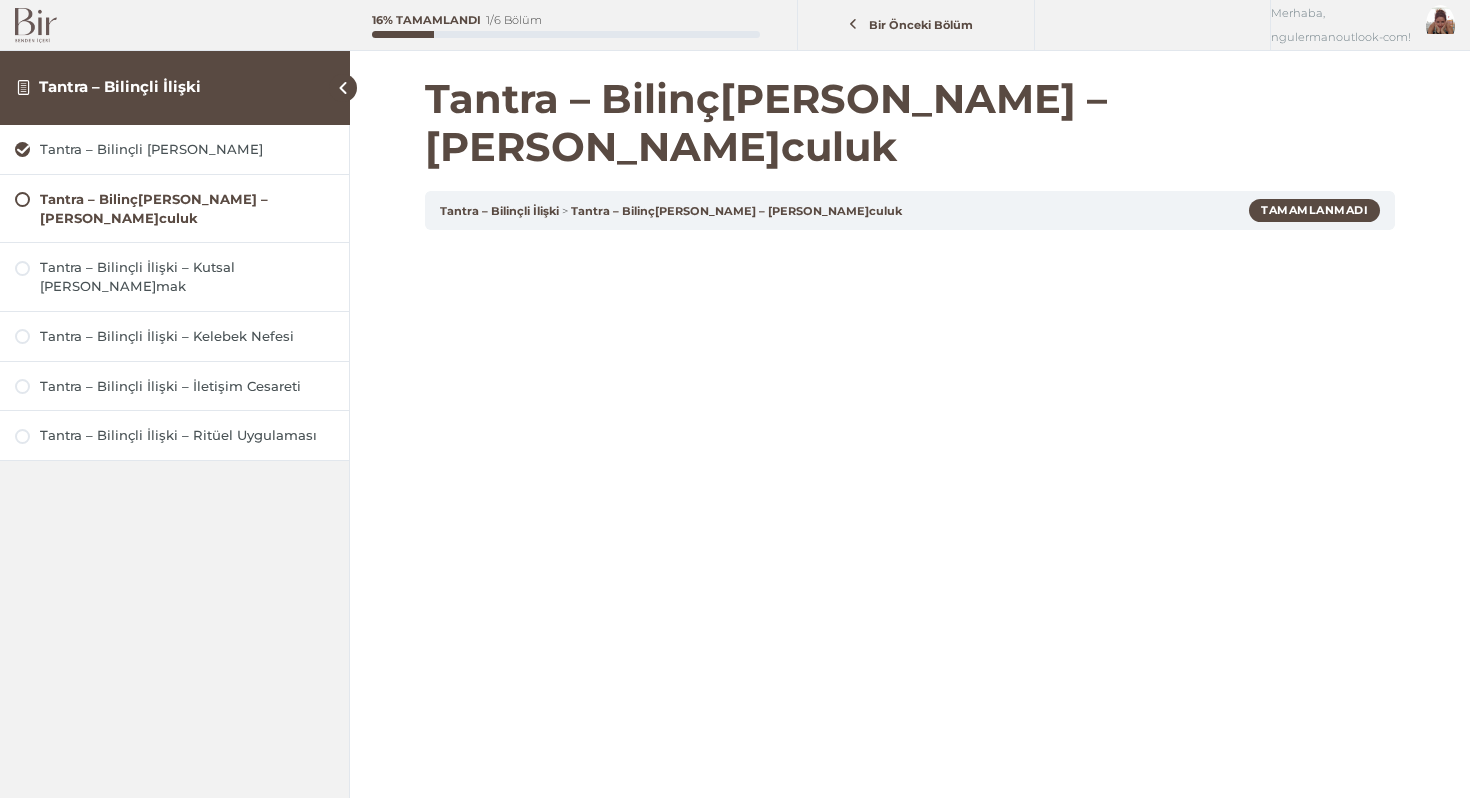 scroll, scrollTop: 0, scrollLeft: 0, axis: both 